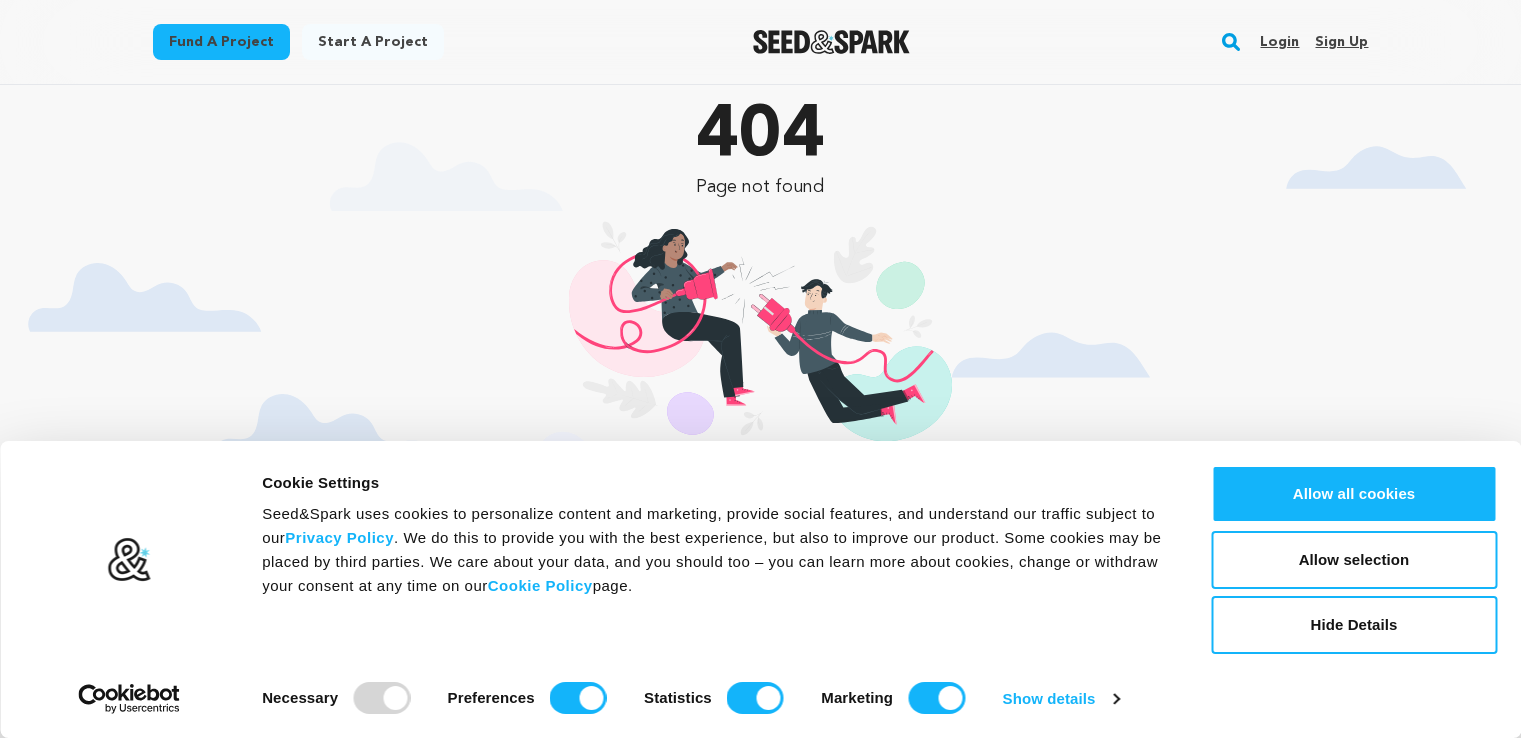 scroll, scrollTop: 0, scrollLeft: 0, axis: both 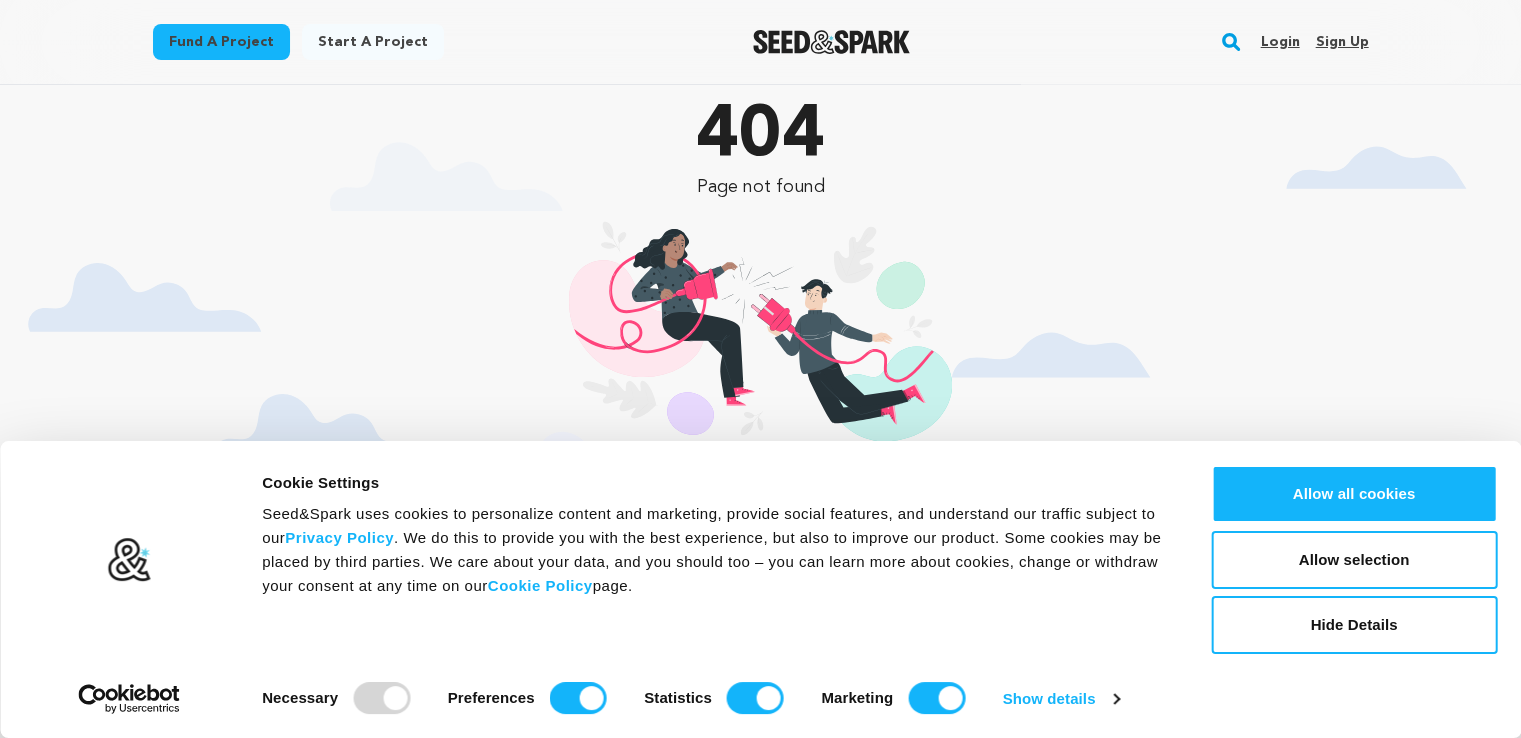 click on "Login" at bounding box center [1279, 42] 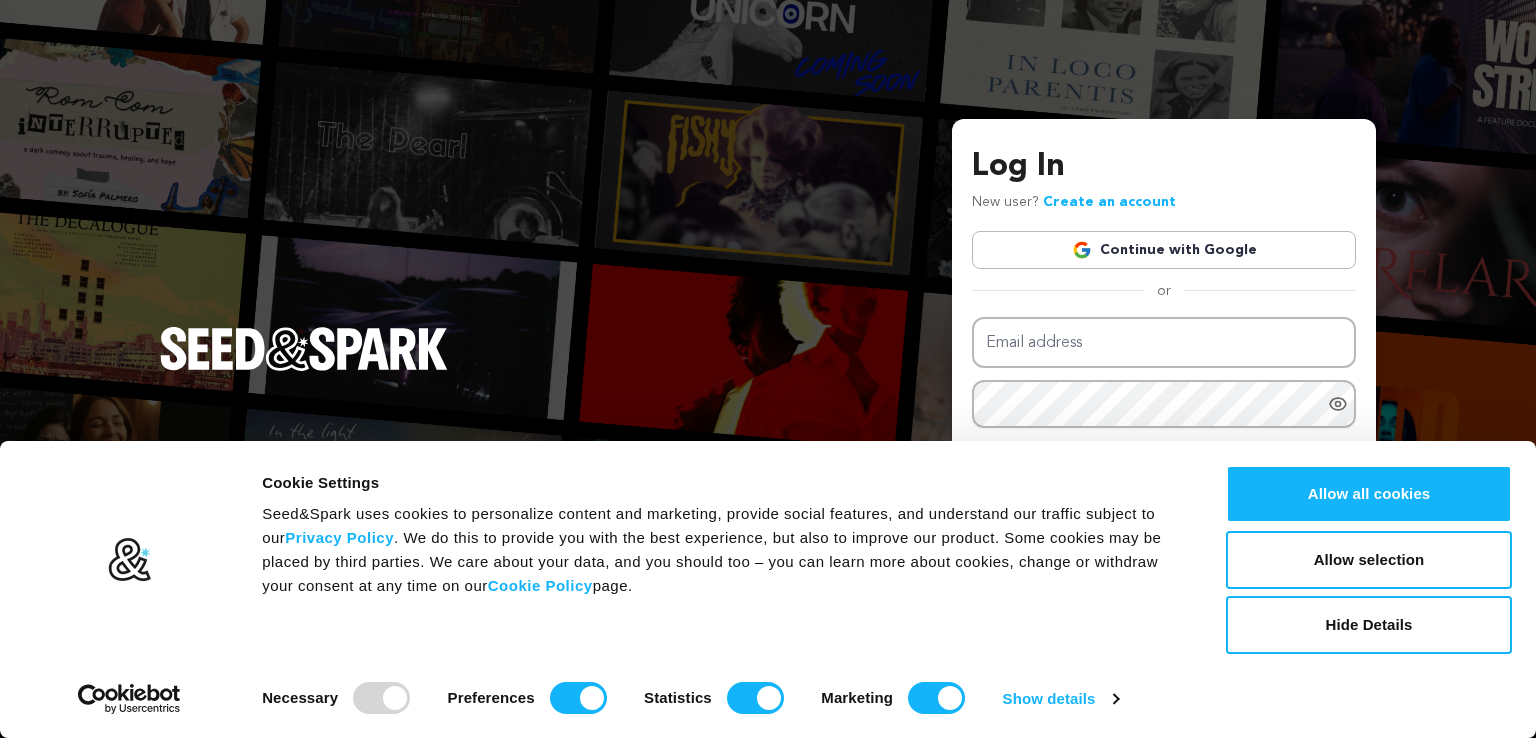 scroll, scrollTop: 0, scrollLeft: 0, axis: both 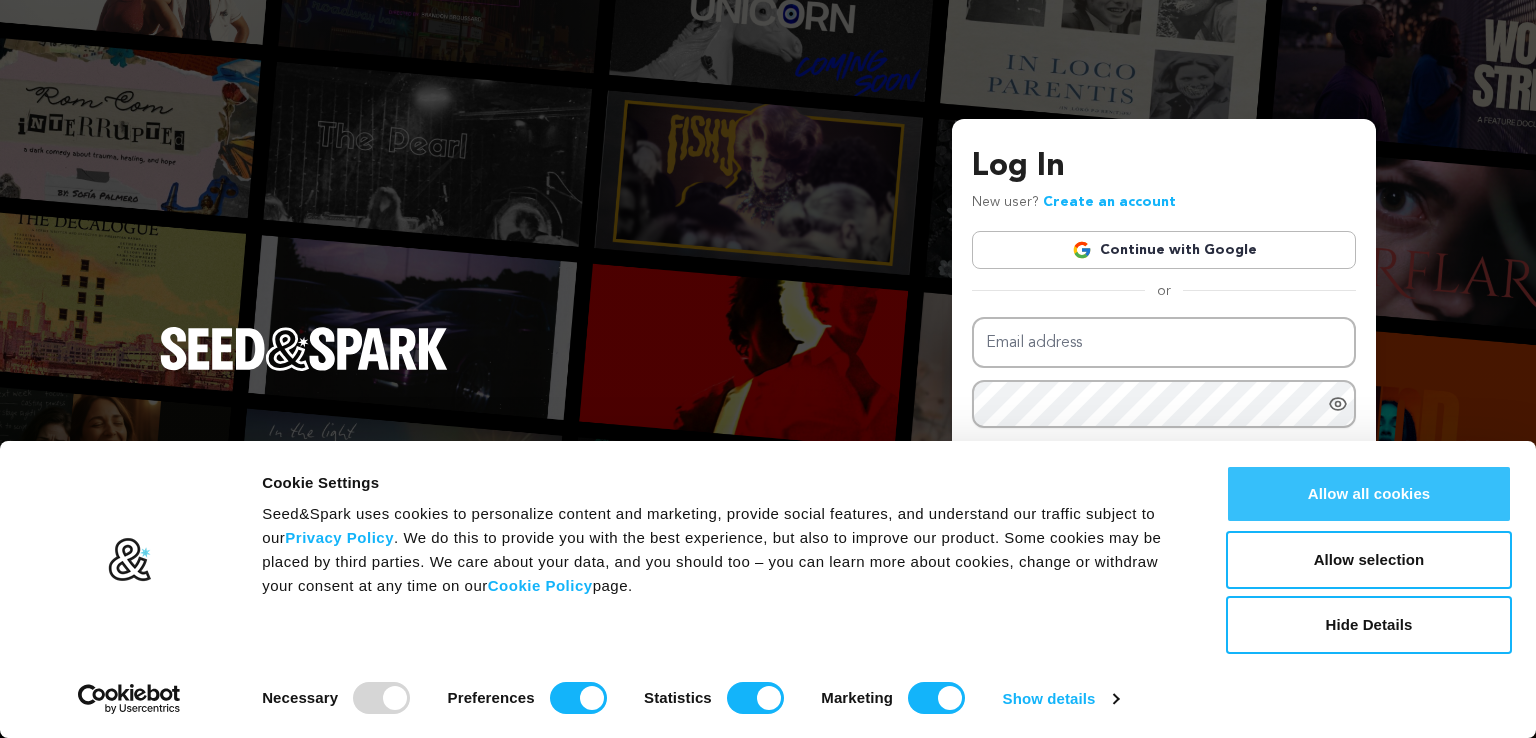 click on "Allow all cookies" at bounding box center (1369, 494) 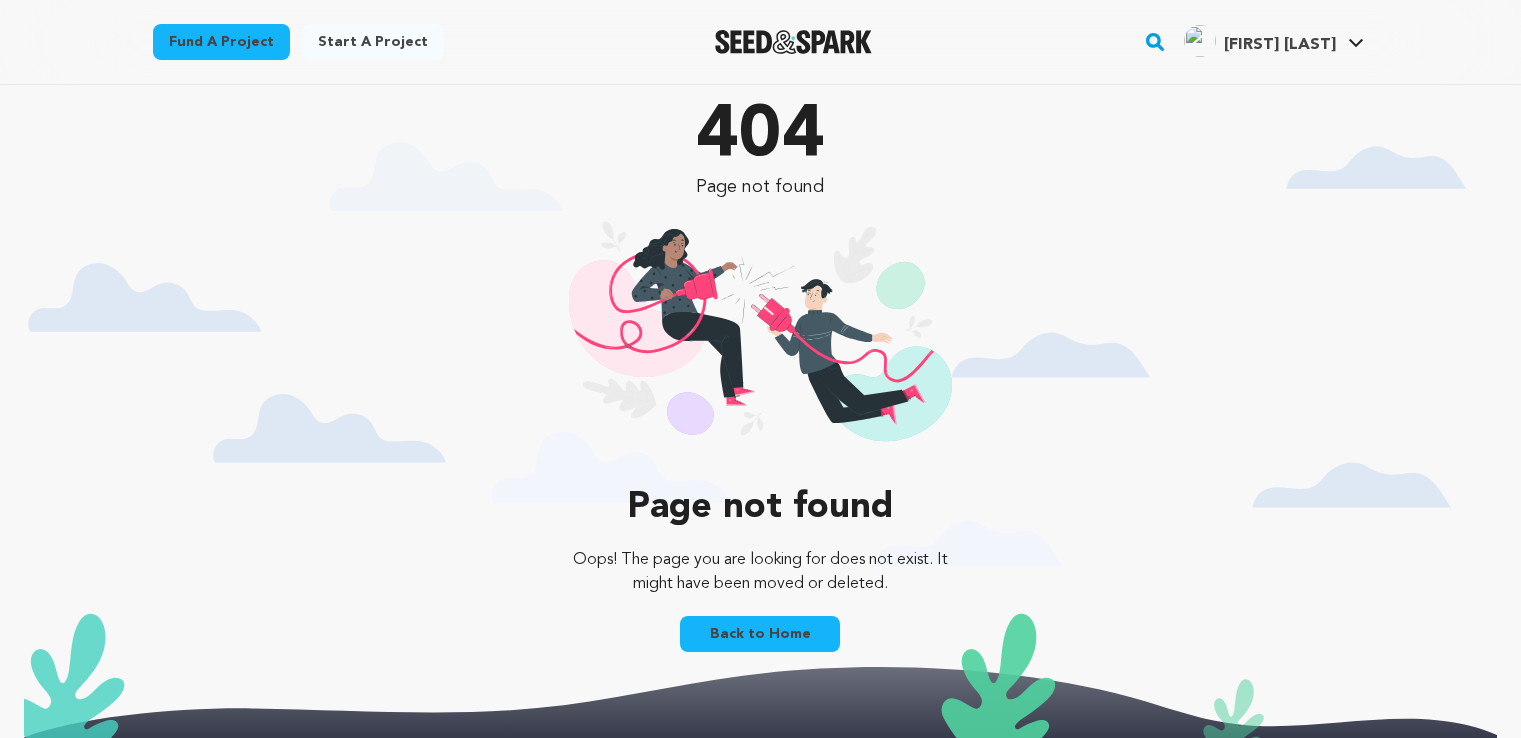 scroll, scrollTop: 0, scrollLeft: 0, axis: both 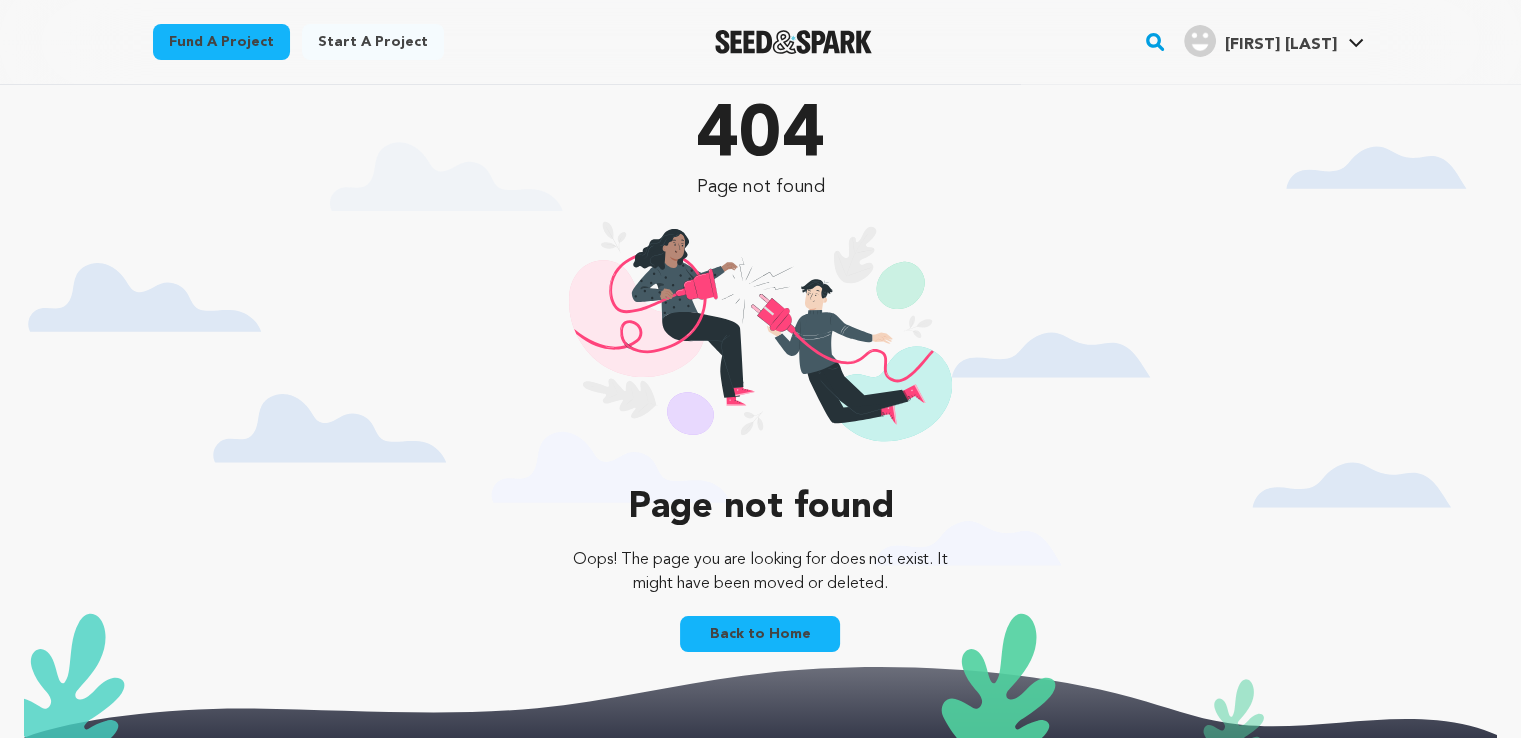 click on "Max M." at bounding box center (1280, 45) 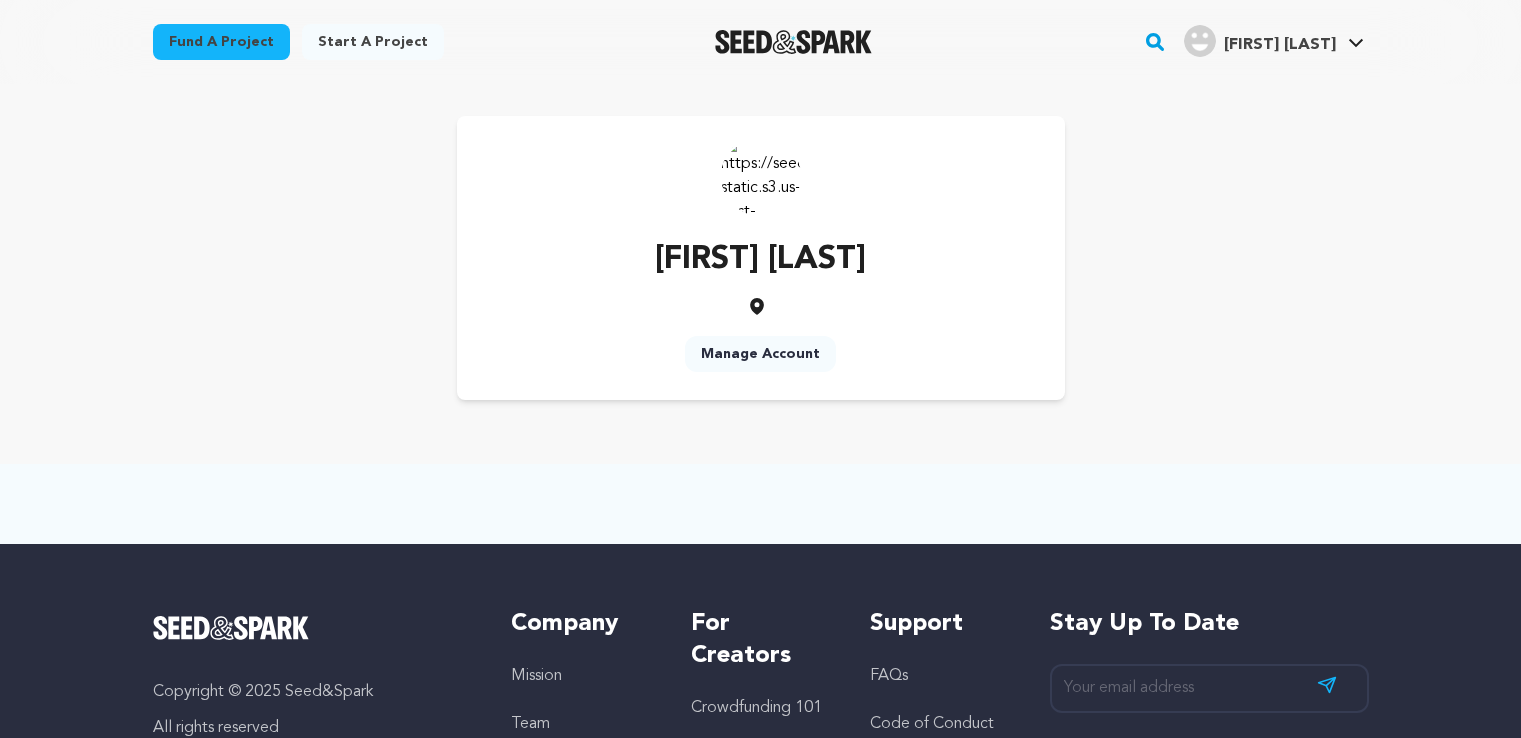 scroll, scrollTop: 0, scrollLeft: 0, axis: both 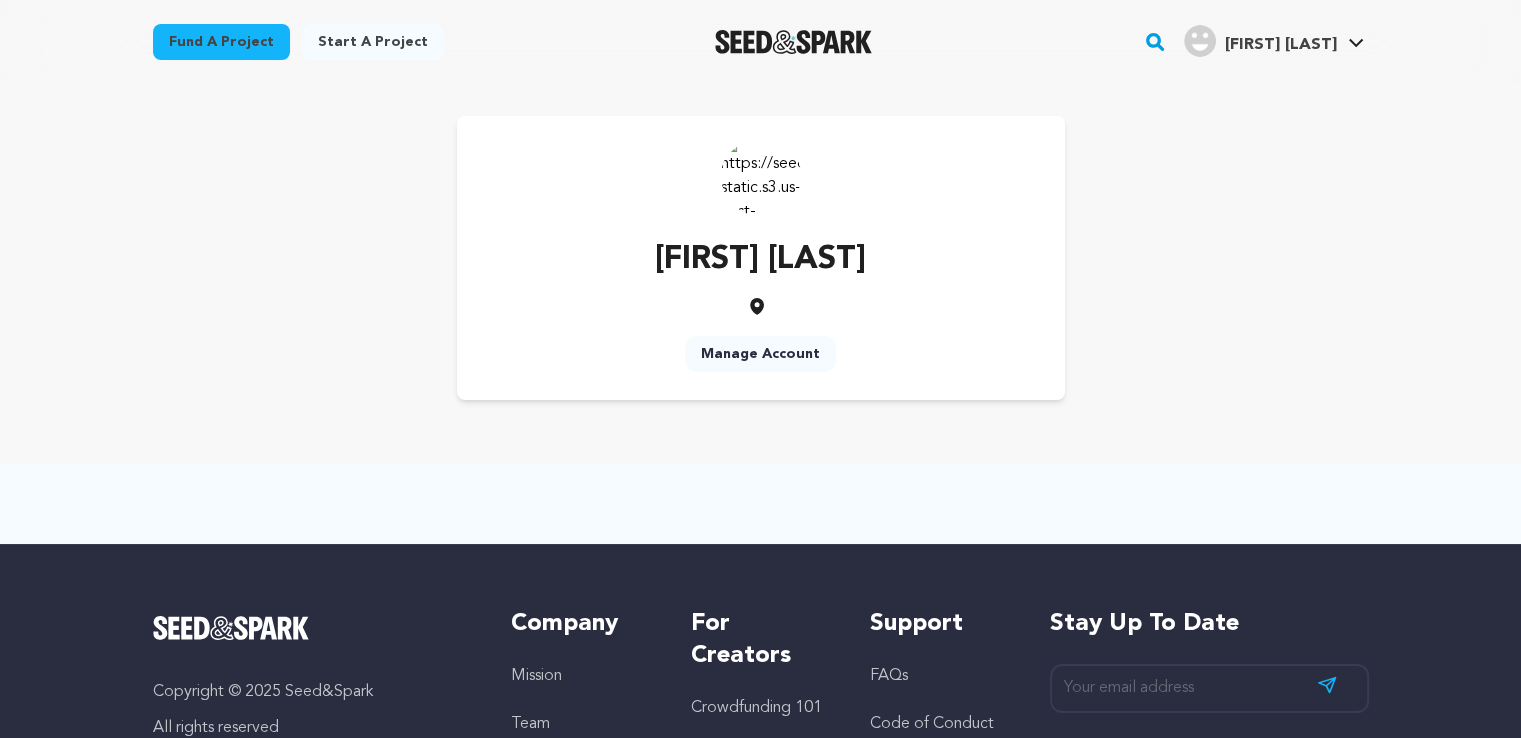 click at bounding box center (761, 176) 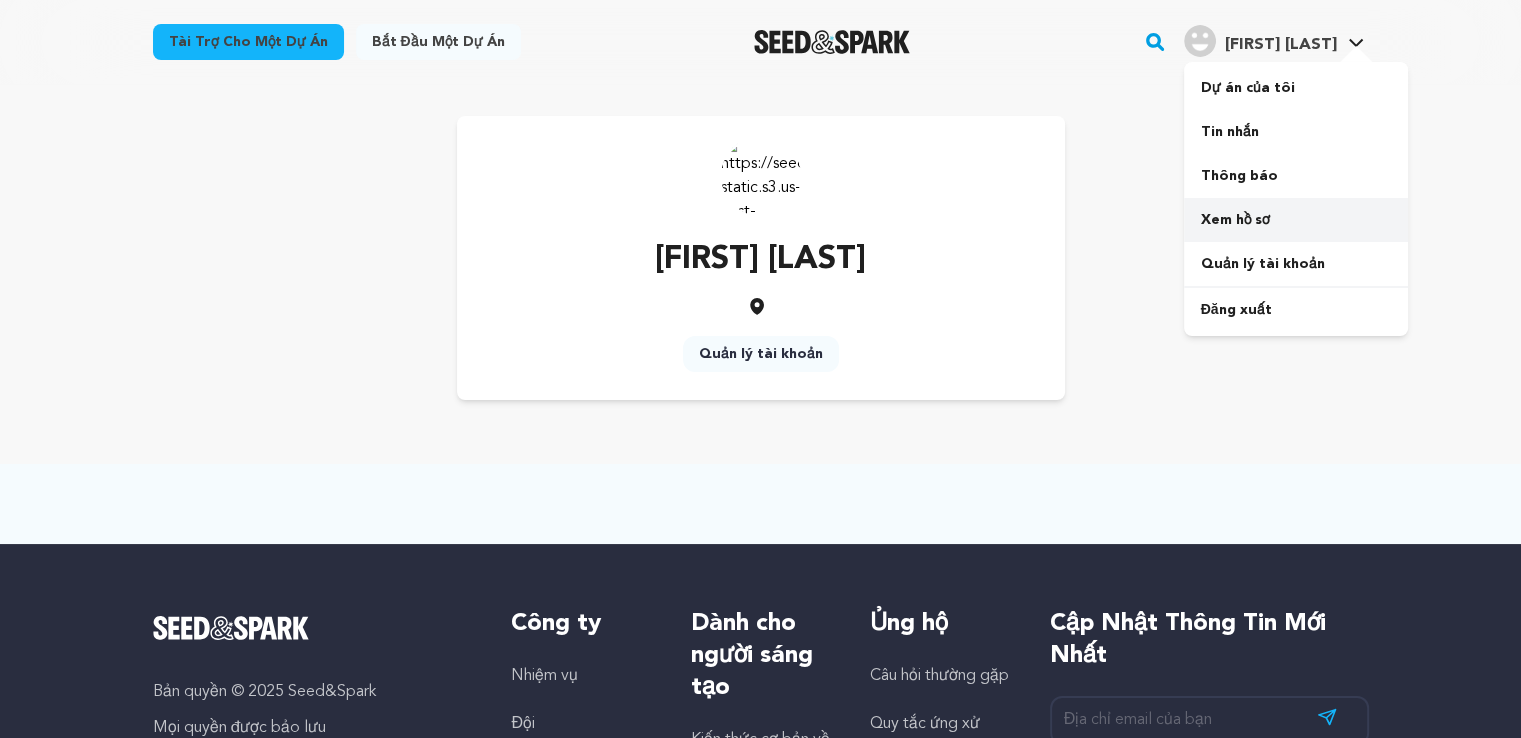 click on "Xem hồ sơ" at bounding box center (1234, 220) 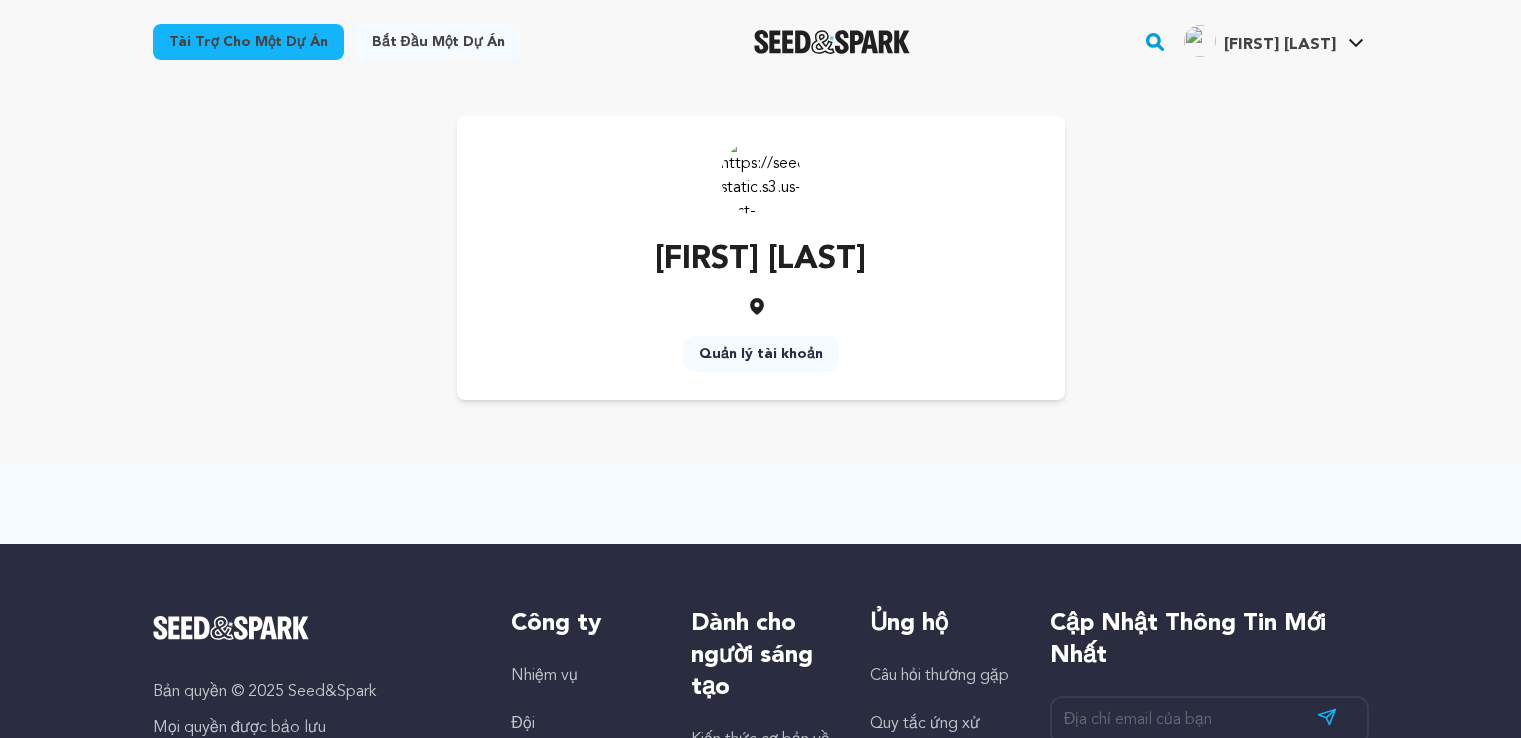 scroll, scrollTop: 0, scrollLeft: 0, axis: both 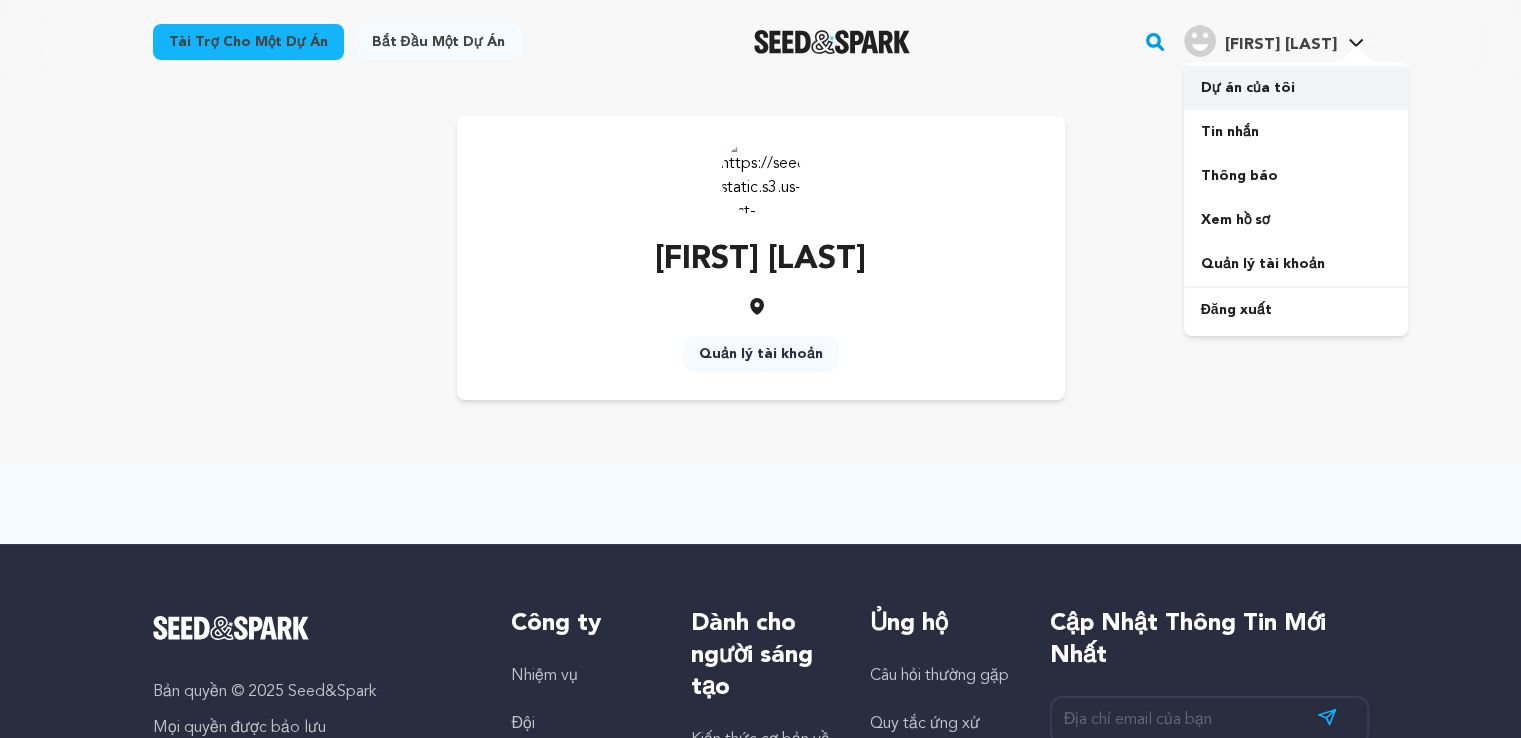 click on "Dự án của tôi" at bounding box center [1247, 88] 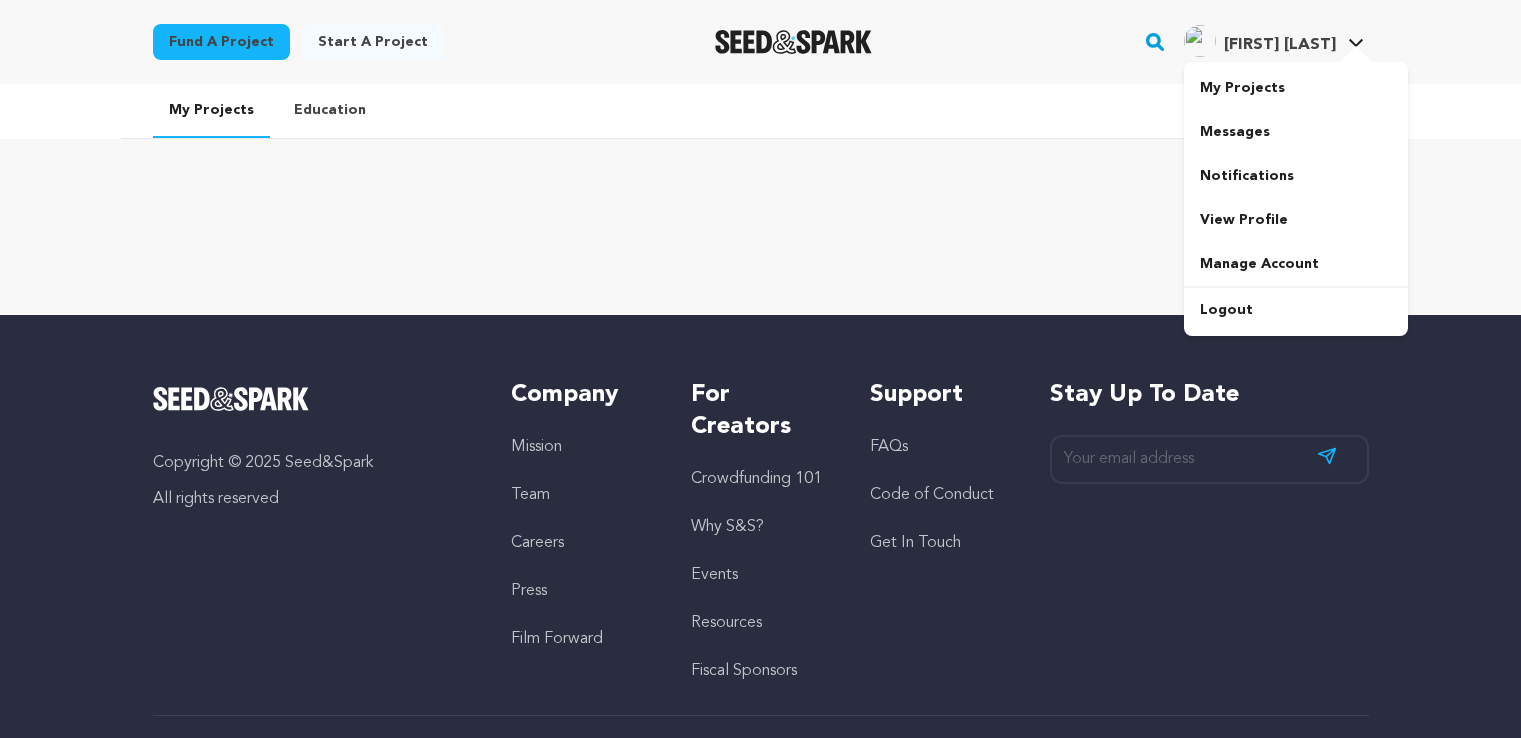 scroll, scrollTop: 0, scrollLeft: 0, axis: both 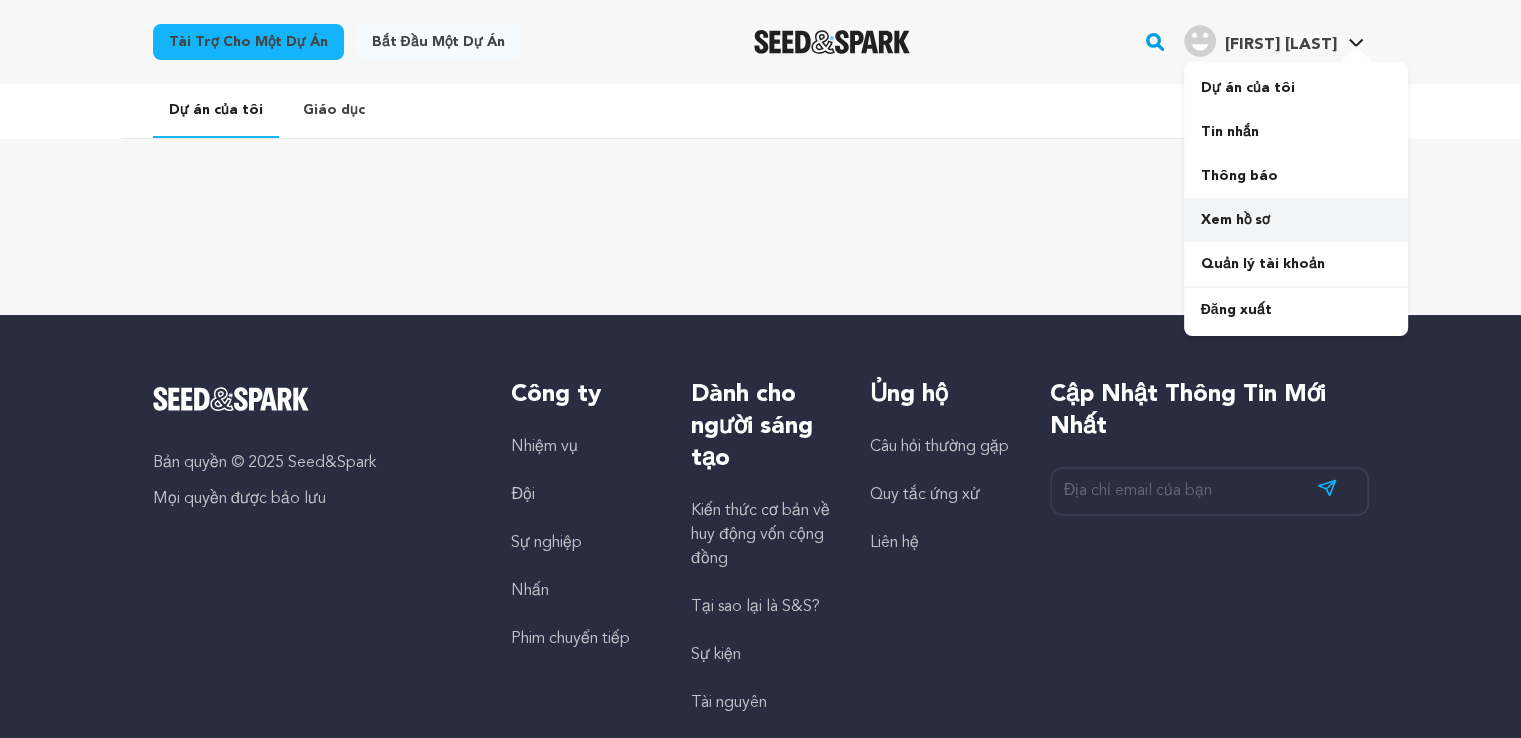 click on "Xem hồ sơ" at bounding box center (1234, 220) 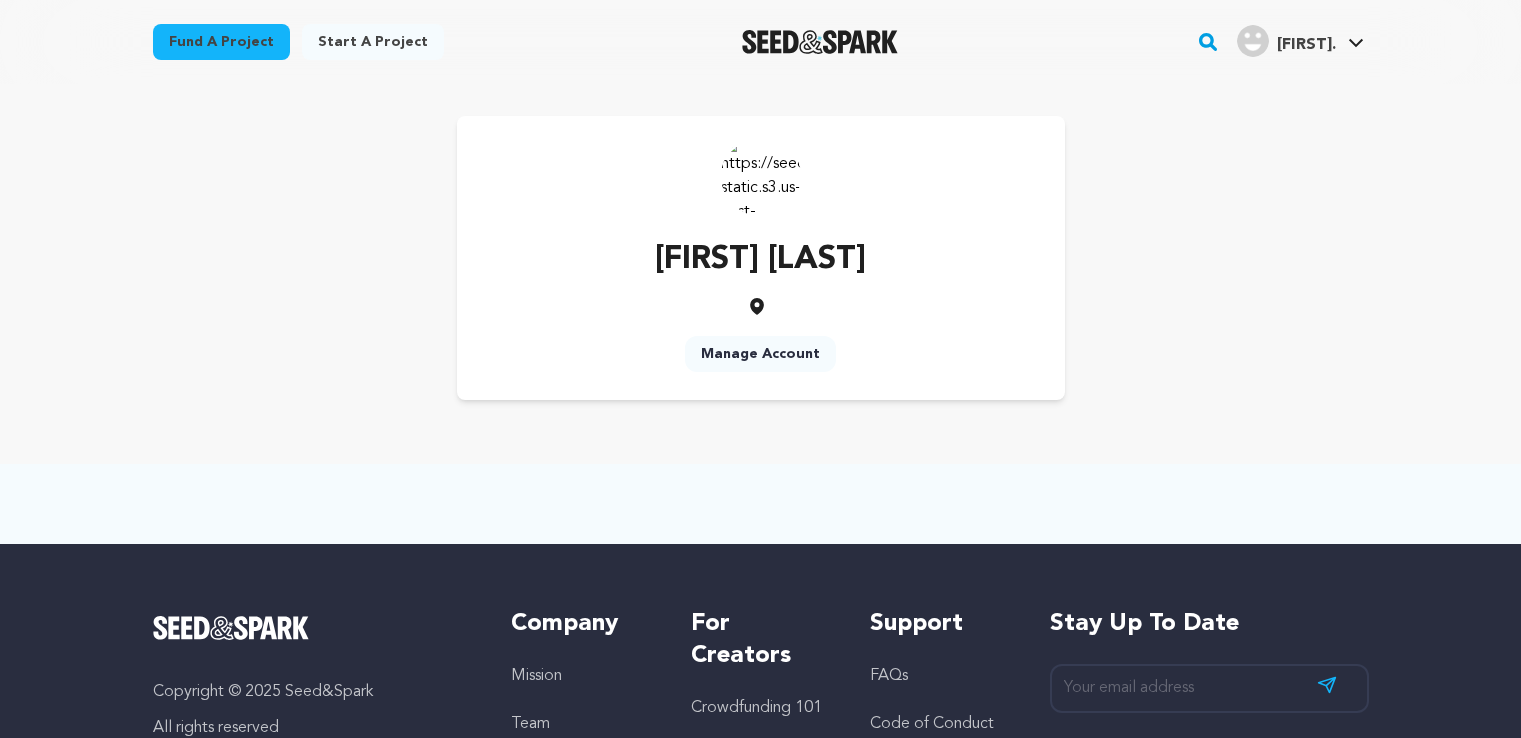 scroll, scrollTop: 0, scrollLeft: 0, axis: both 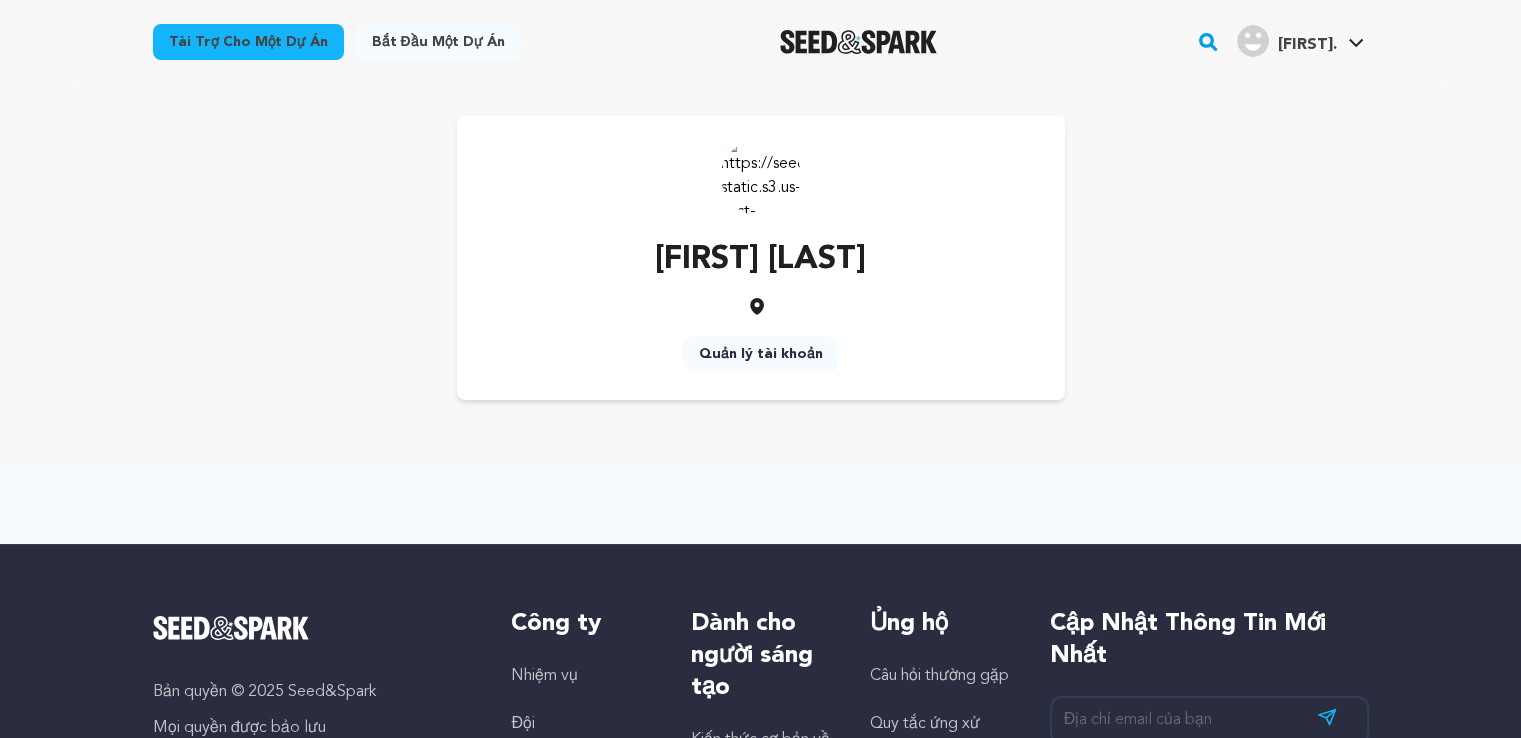 click at bounding box center [761, 176] 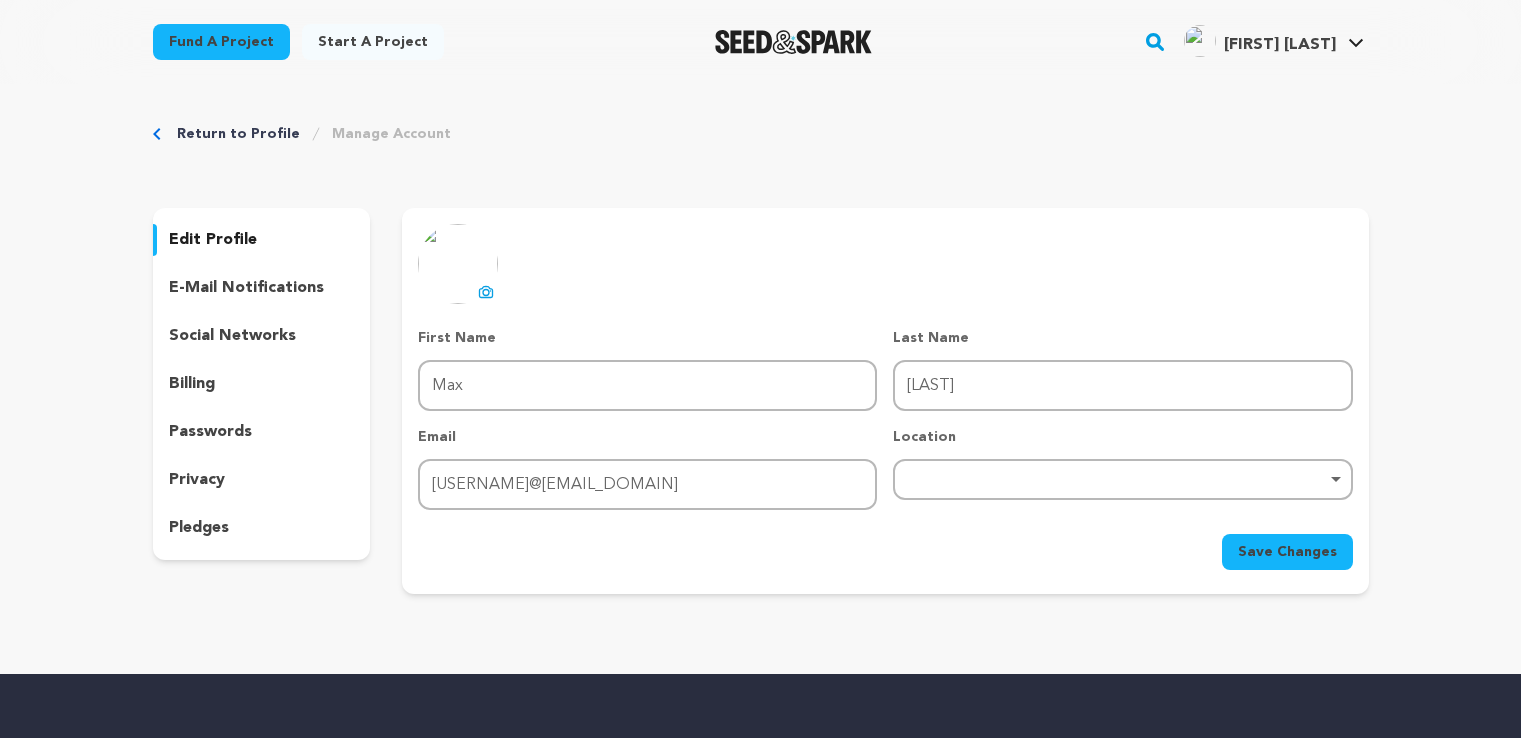scroll, scrollTop: 0, scrollLeft: 0, axis: both 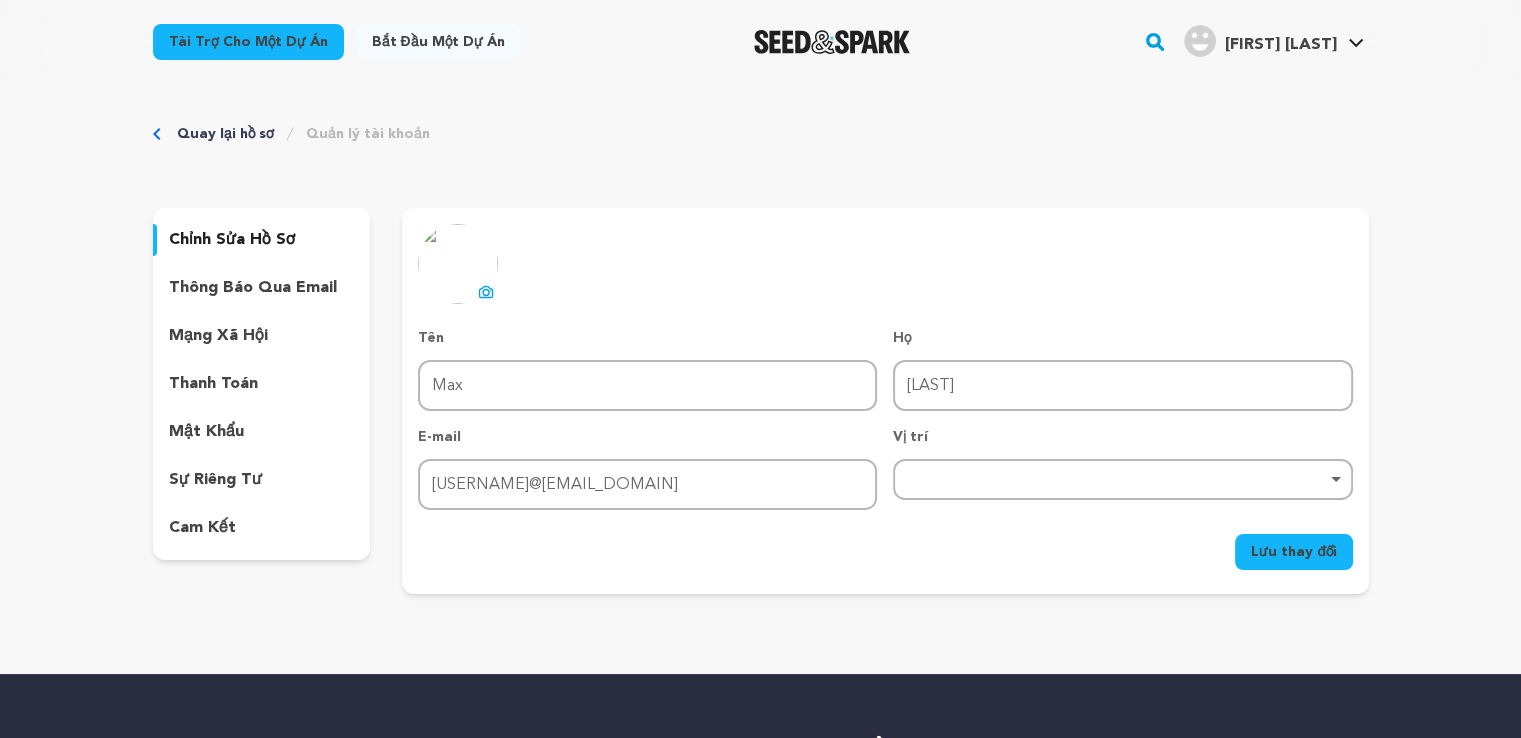 click at bounding box center [458, 264] 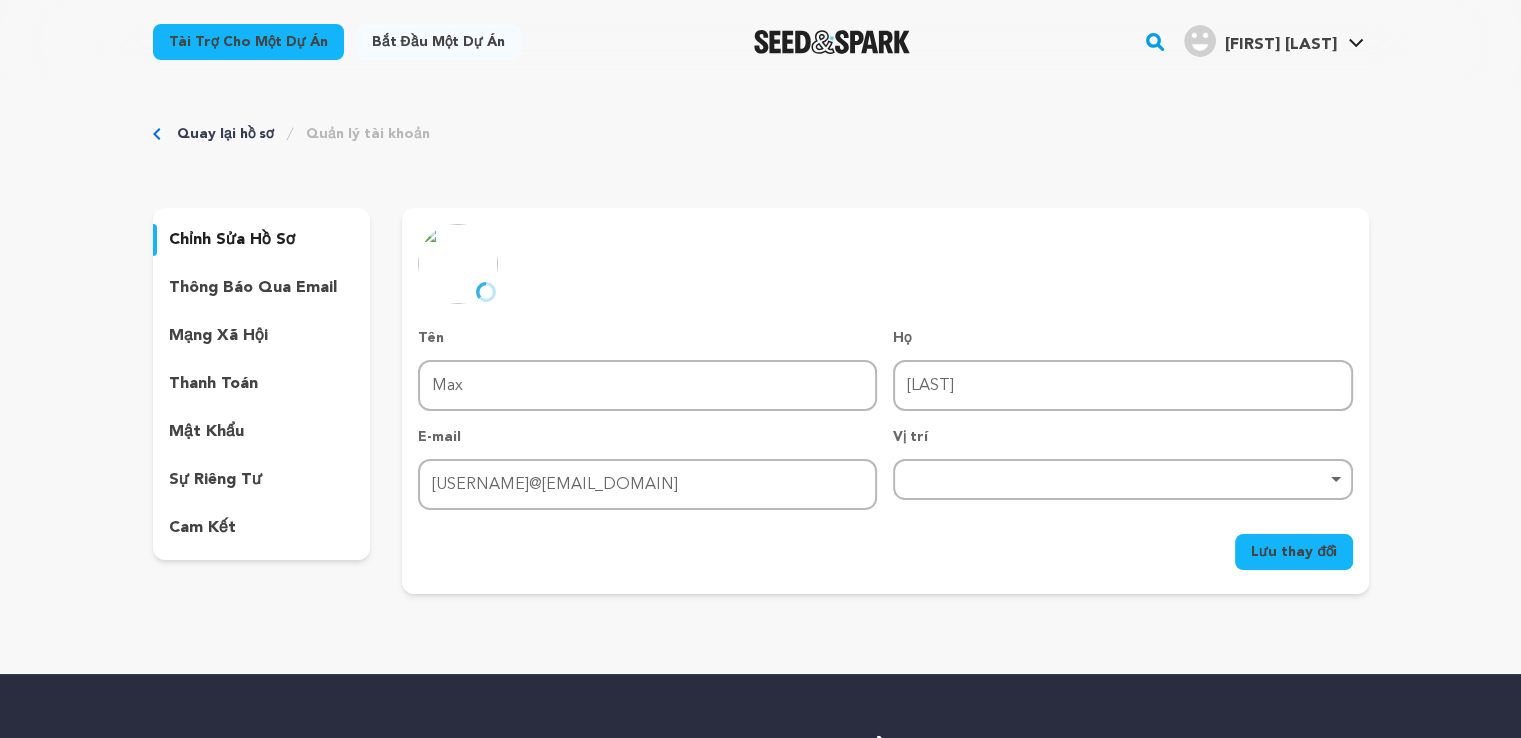 click on "Lưu thay đổi" at bounding box center (1293, 552) 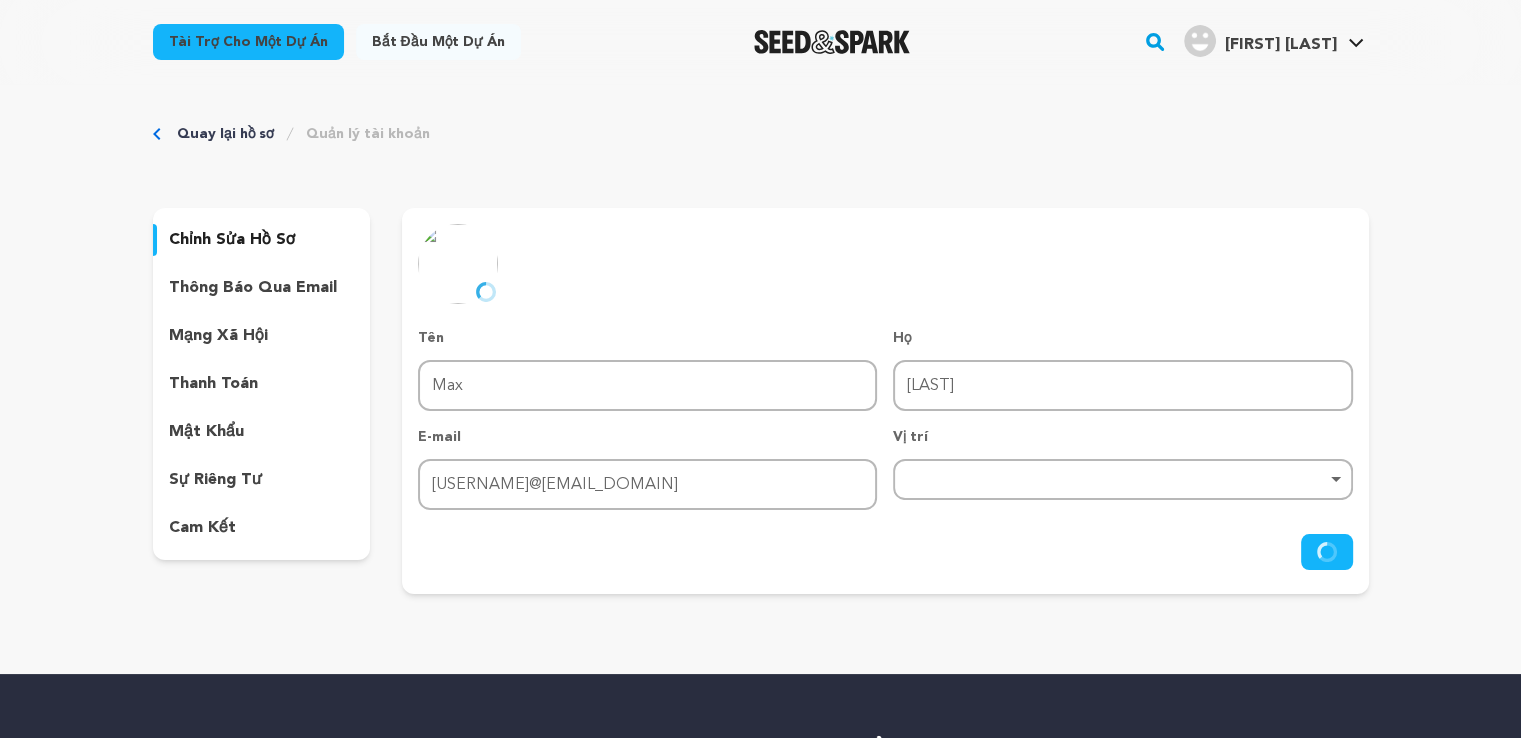 click on "Lưu thay đổi" at bounding box center [885, 552] 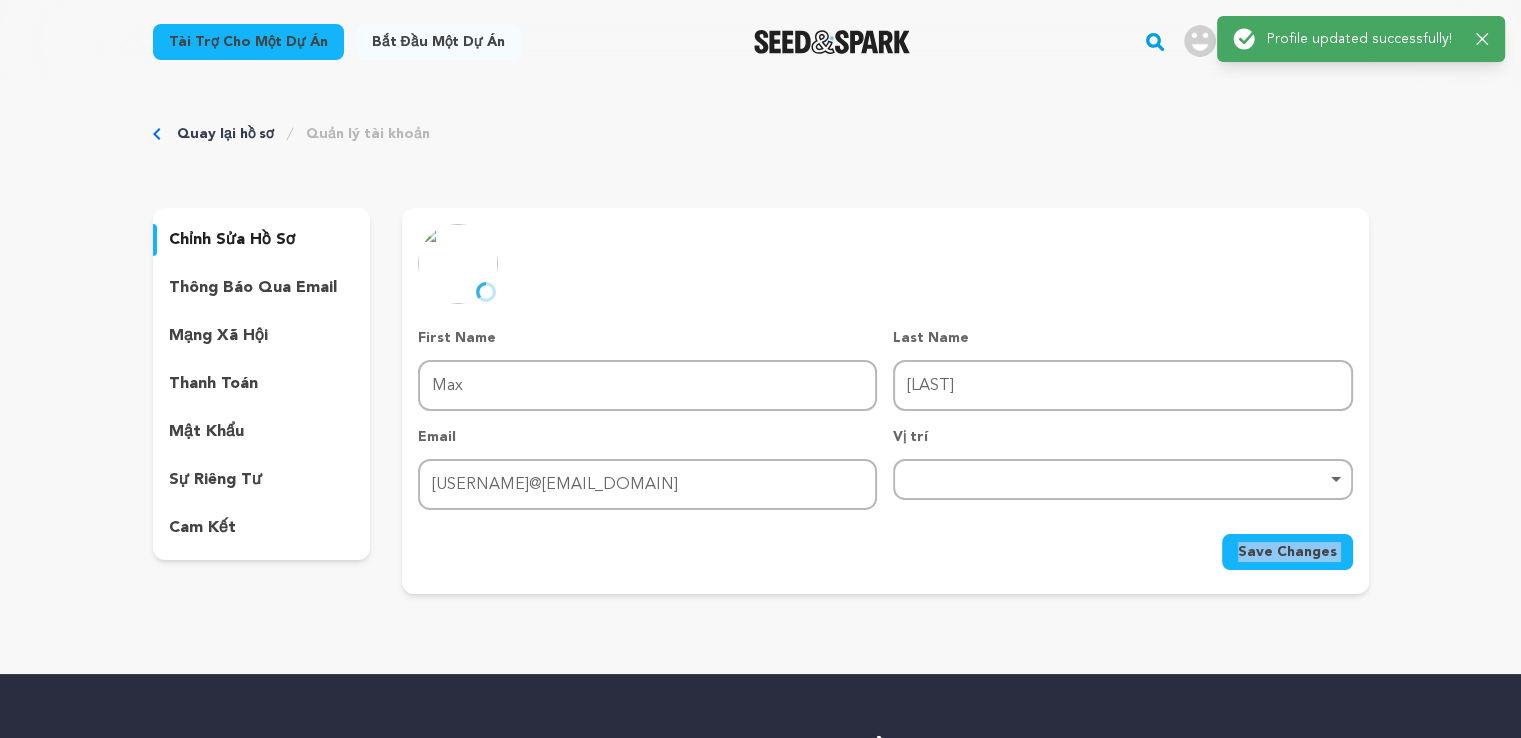 click on "Save Changes" at bounding box center (885, 552) 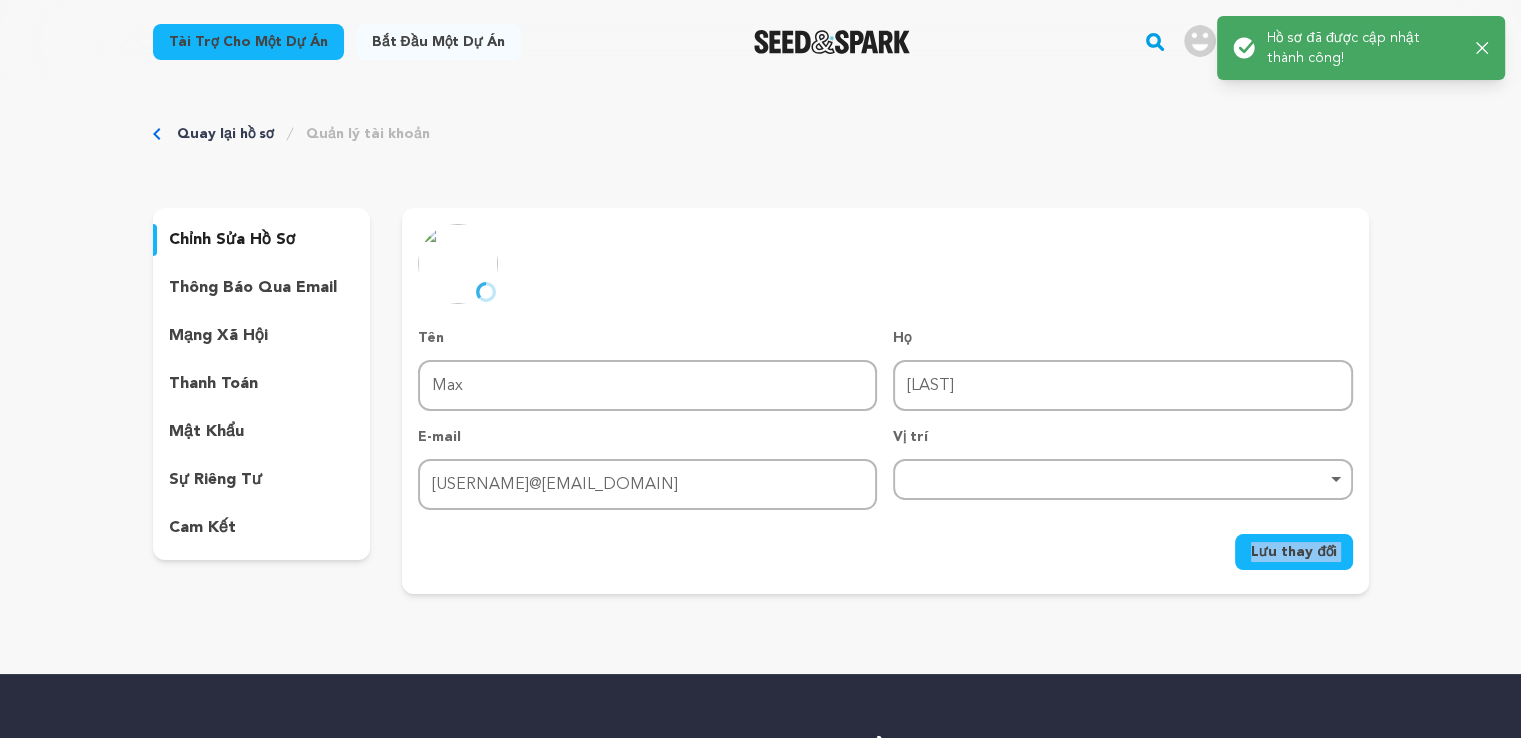 click on "Lưu thay đổi" at bounding box center (1293, 552) 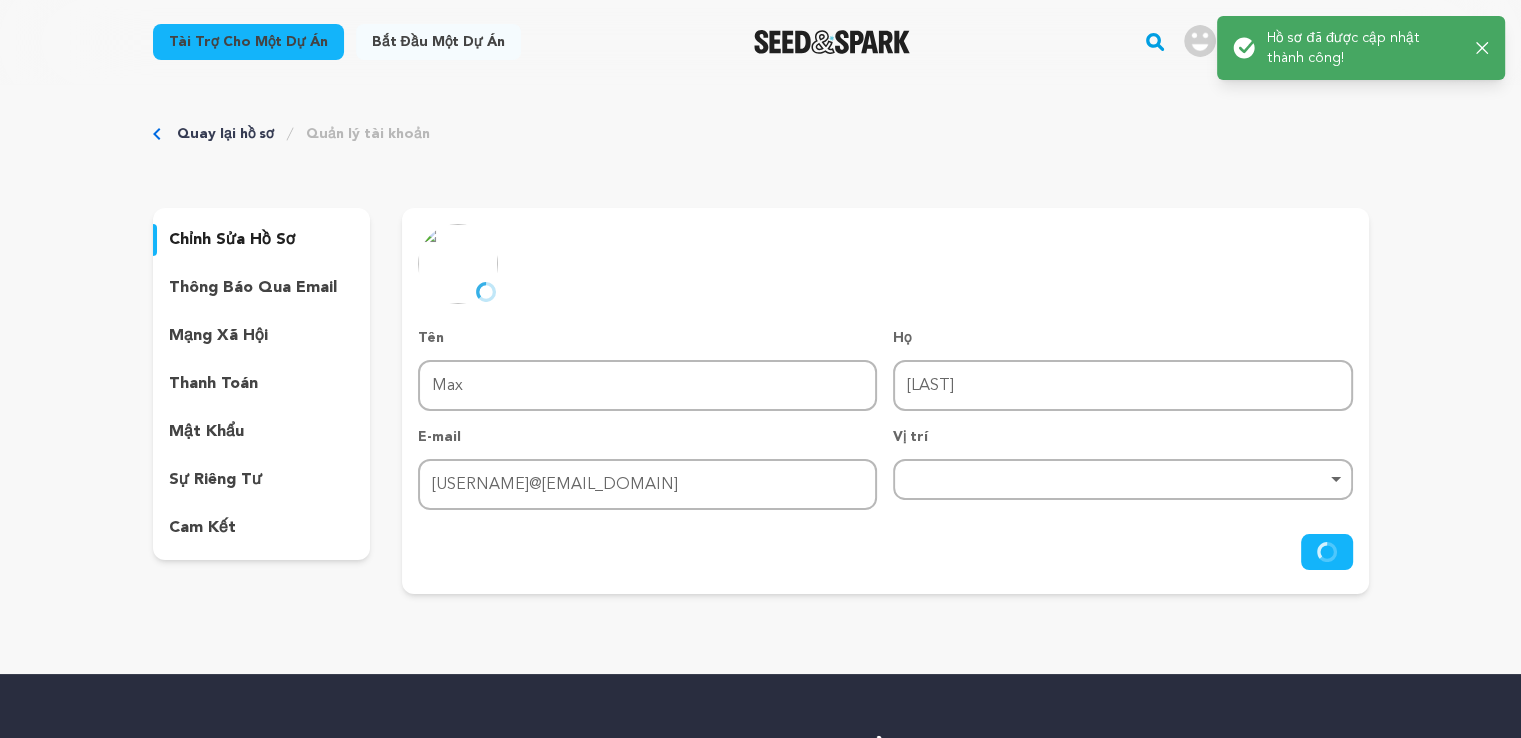 click on "Lưu thay đổi" at bounding box center [885, 552] 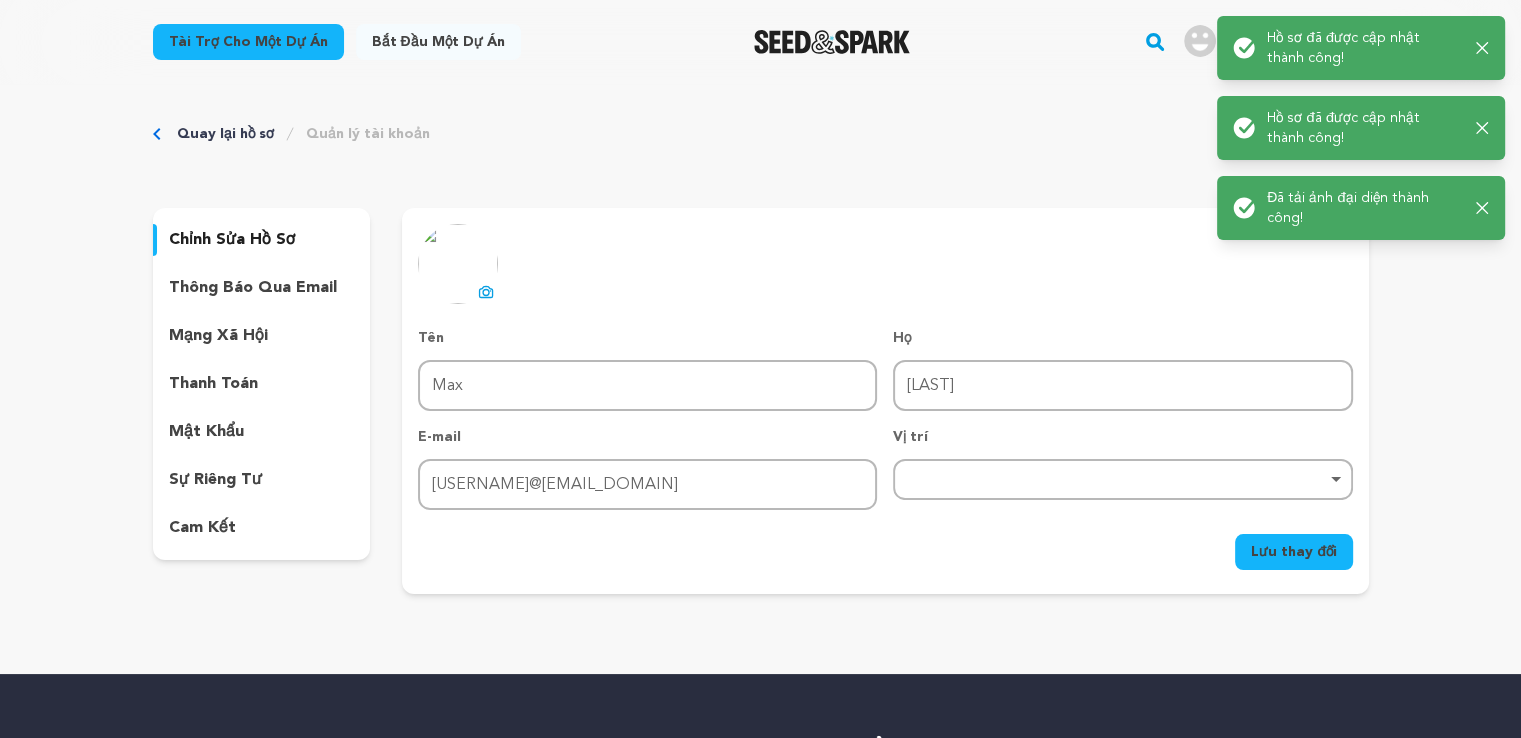 click 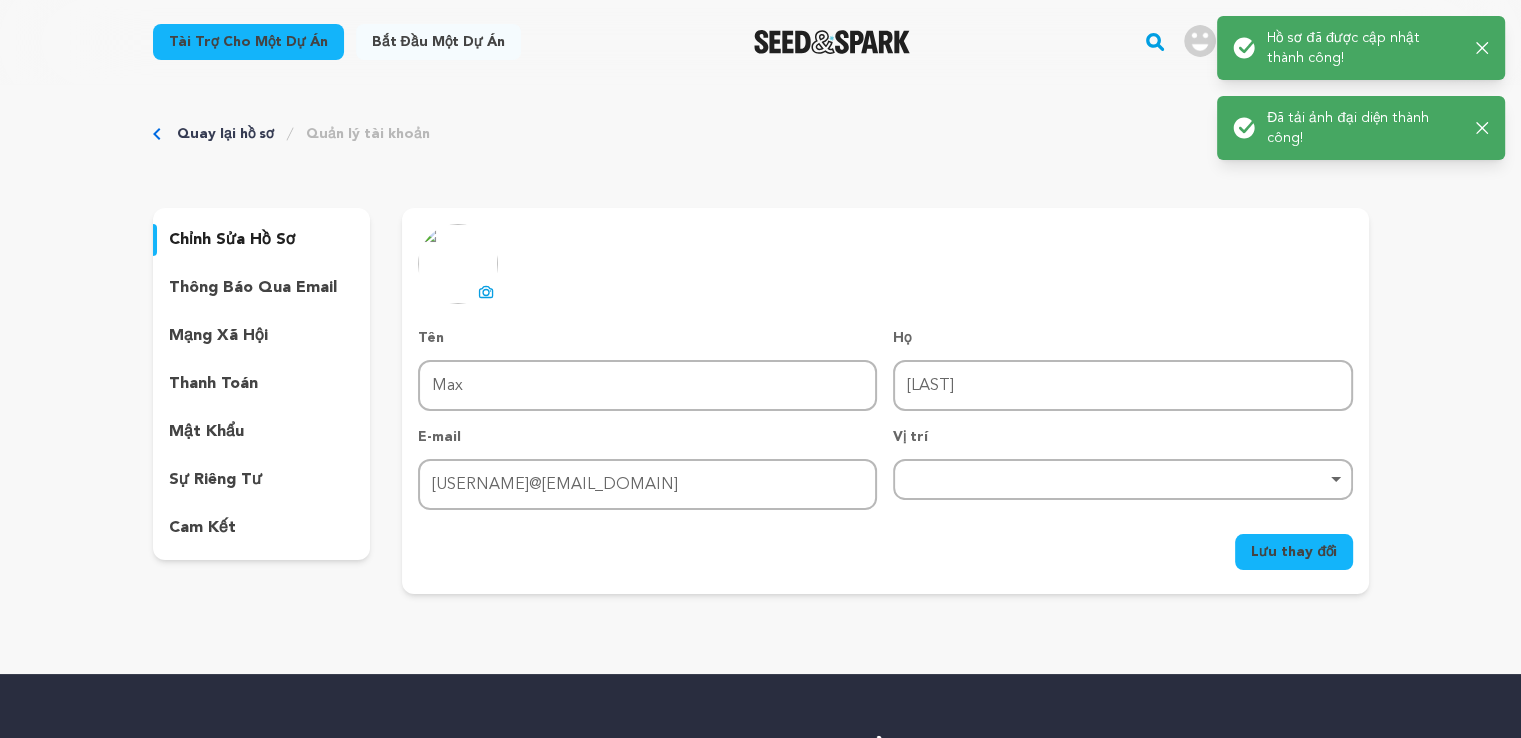 click on "Quay lại hồ sơ
Quản lý tài khoản" at bounding box center [761, 134] 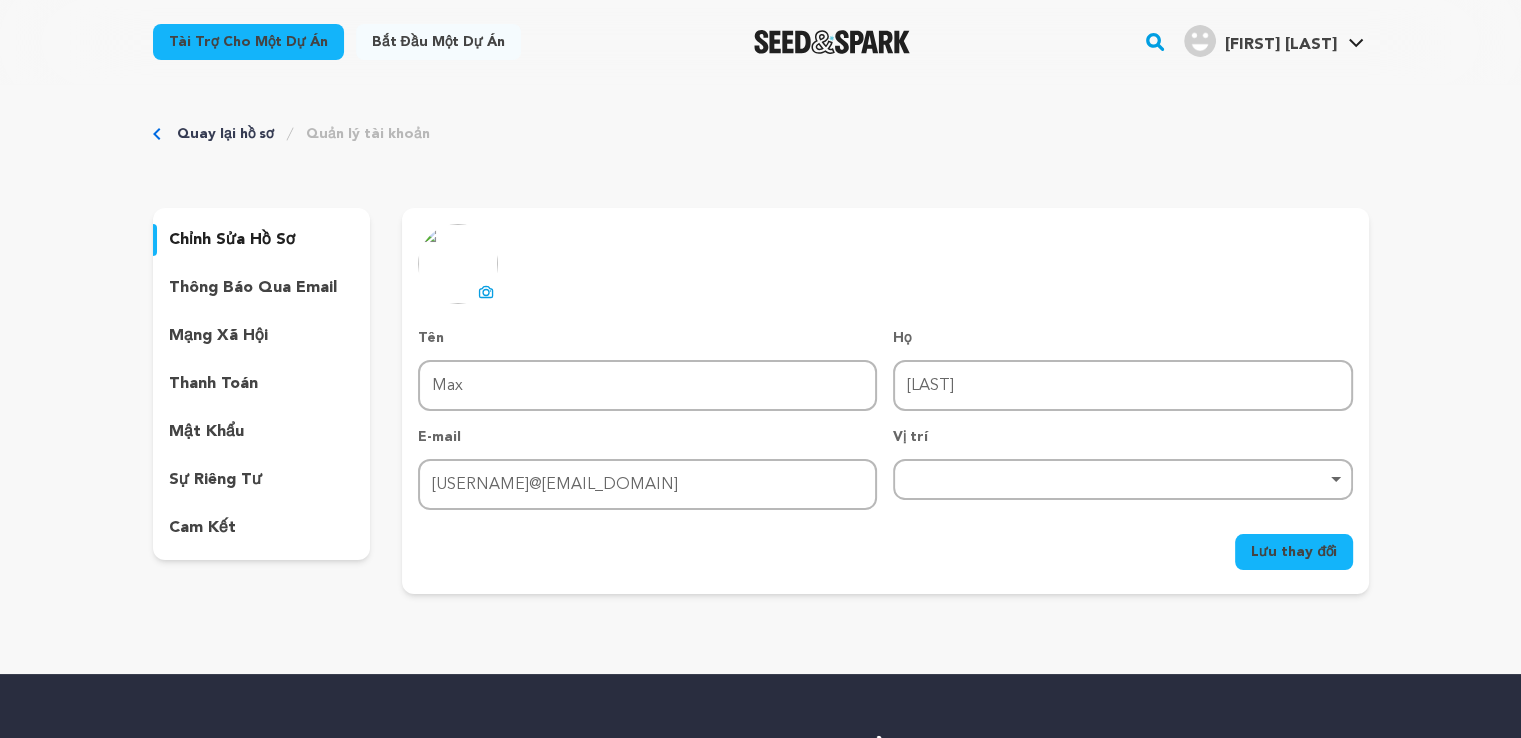 click on "[FIRST] [LAST]." at bounding box center [1280, 45] 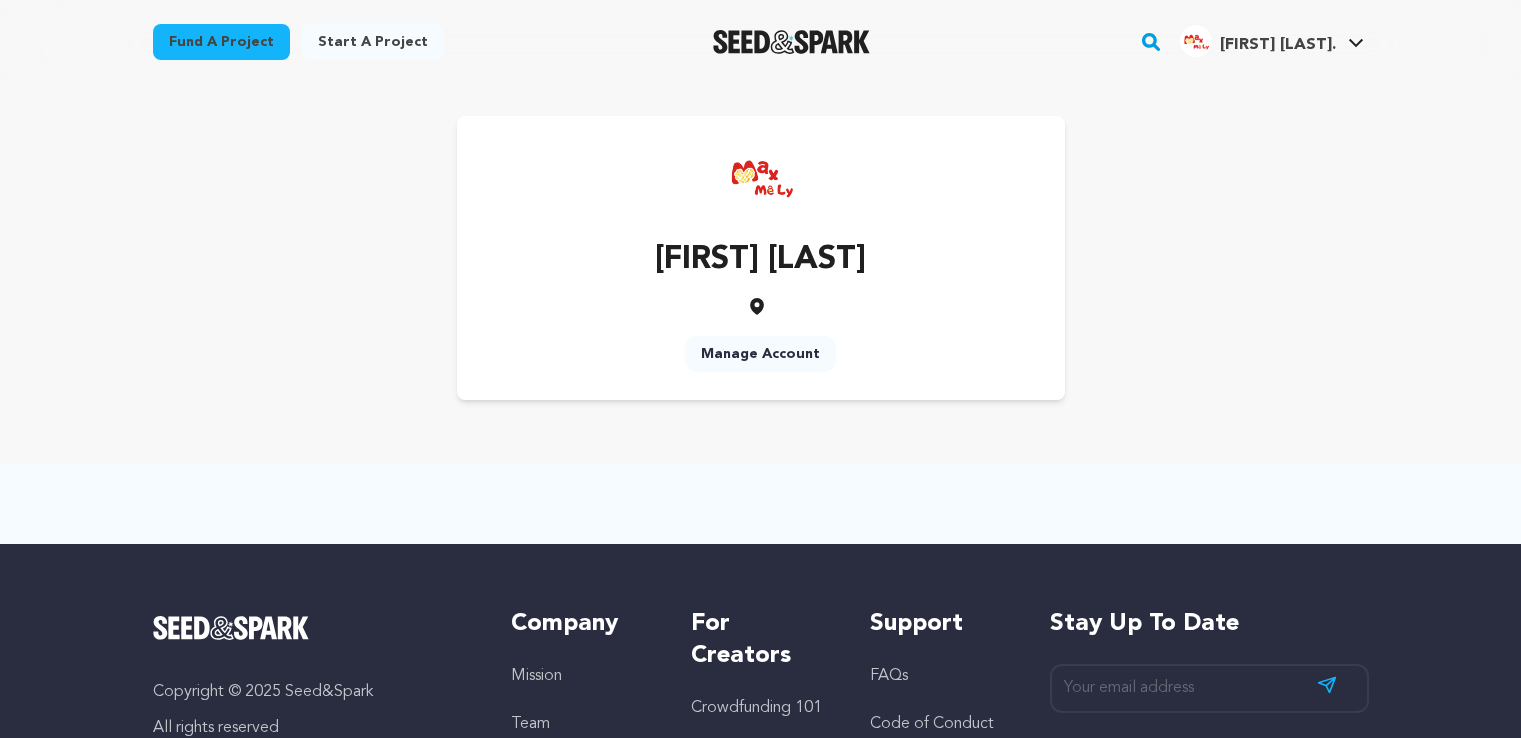scroll, scrollTop: 0, scrollLeft: 0, axis: both 